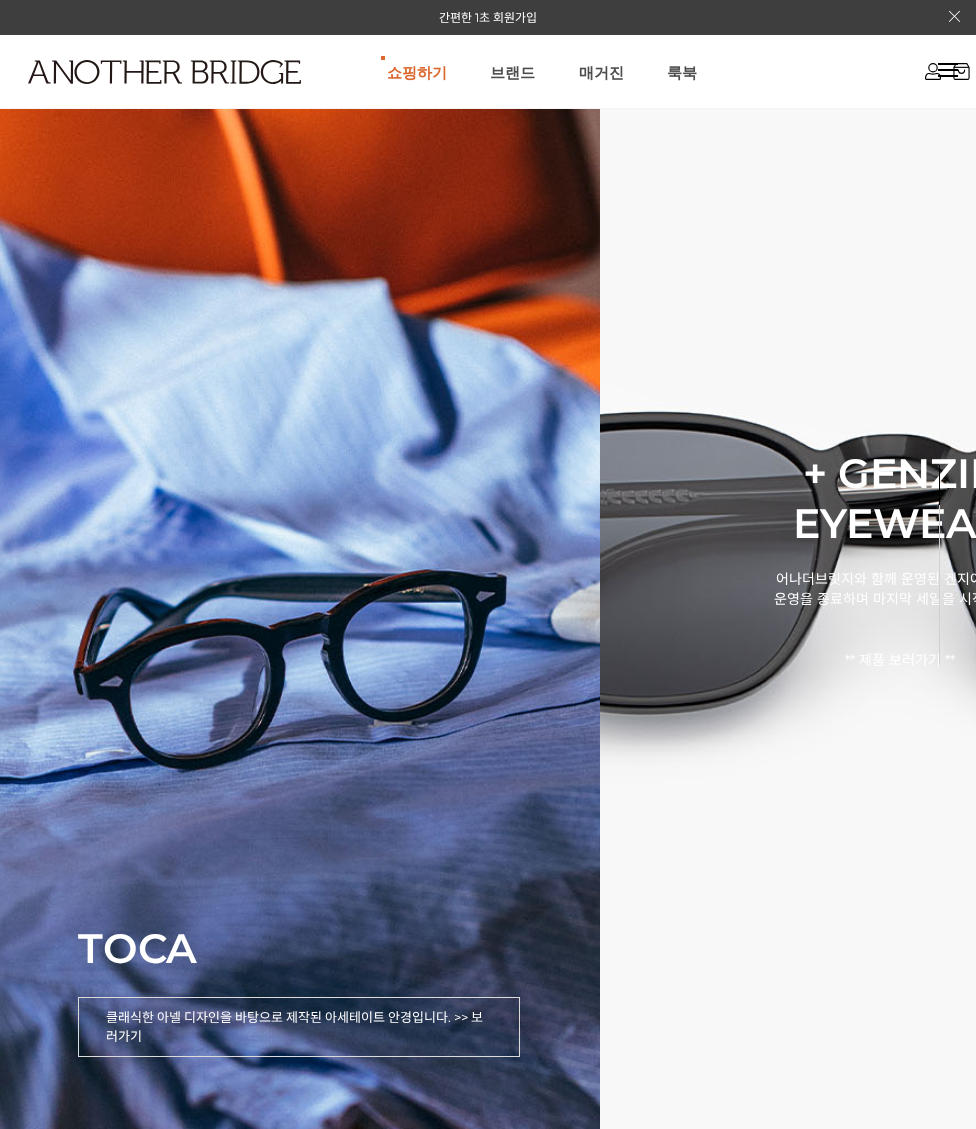 scroll, scrollTop: 0, scrollLeft: 0, axis: both 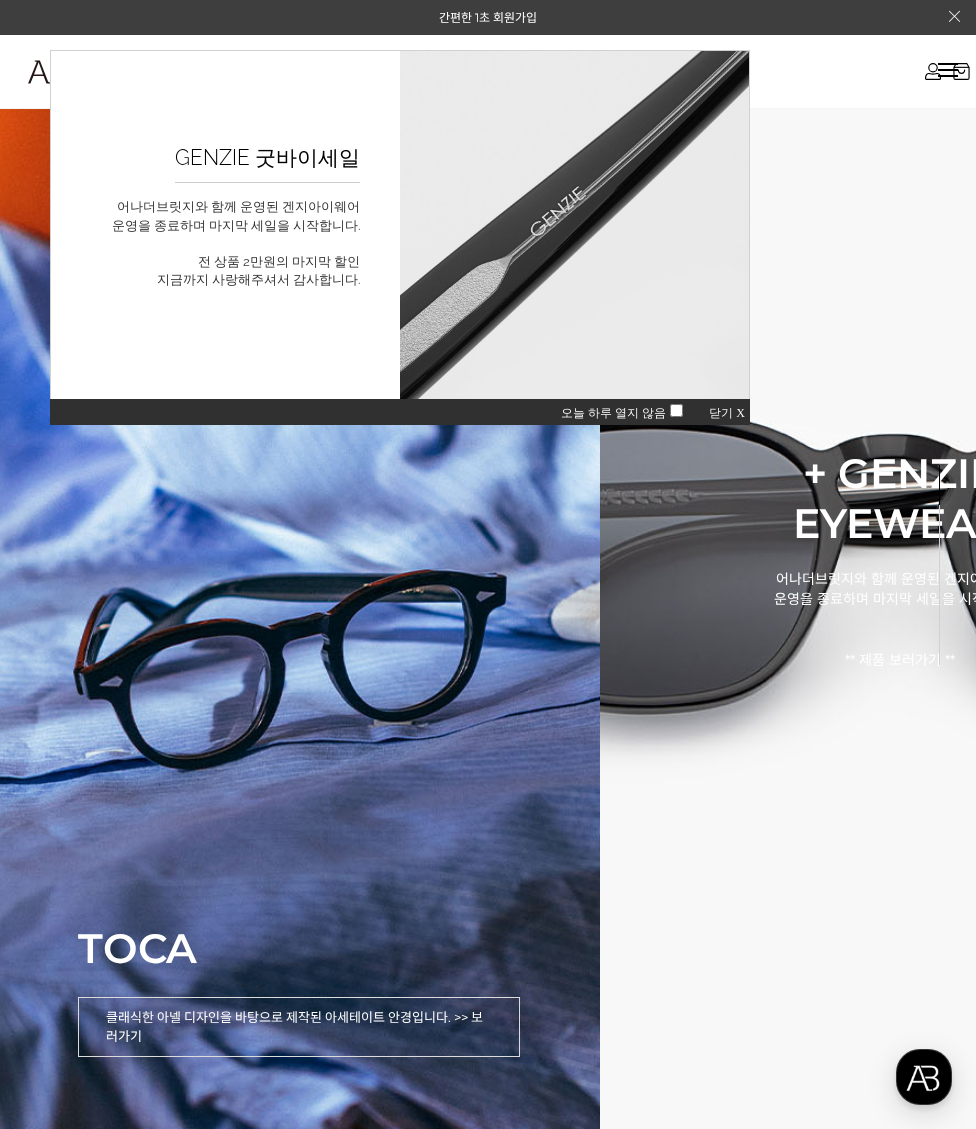 drag, startPoint x: 723, startPoint y: 410, endPoint x: 773, endPoint y: 459, distance: 70.00714 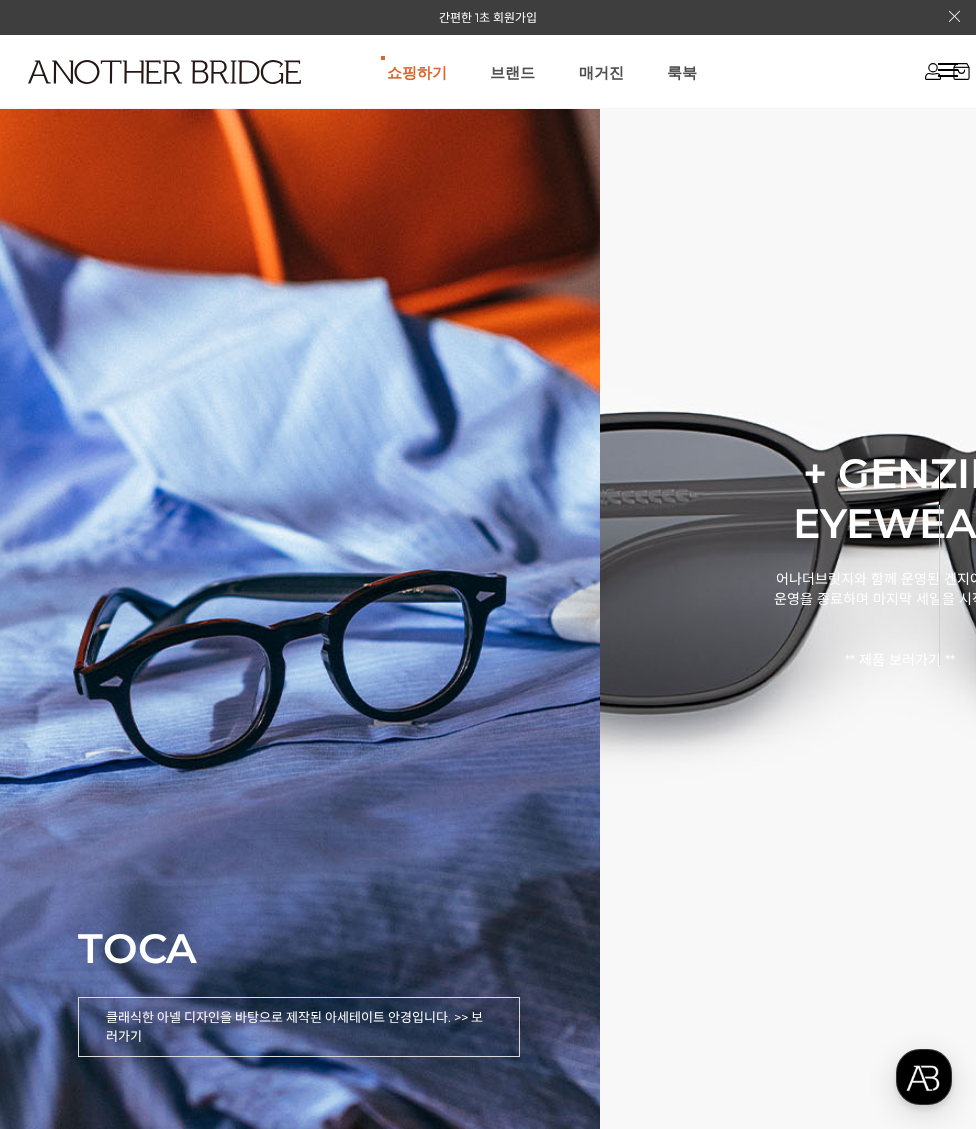 click on "닫기" at bounding box center [362, 1403] 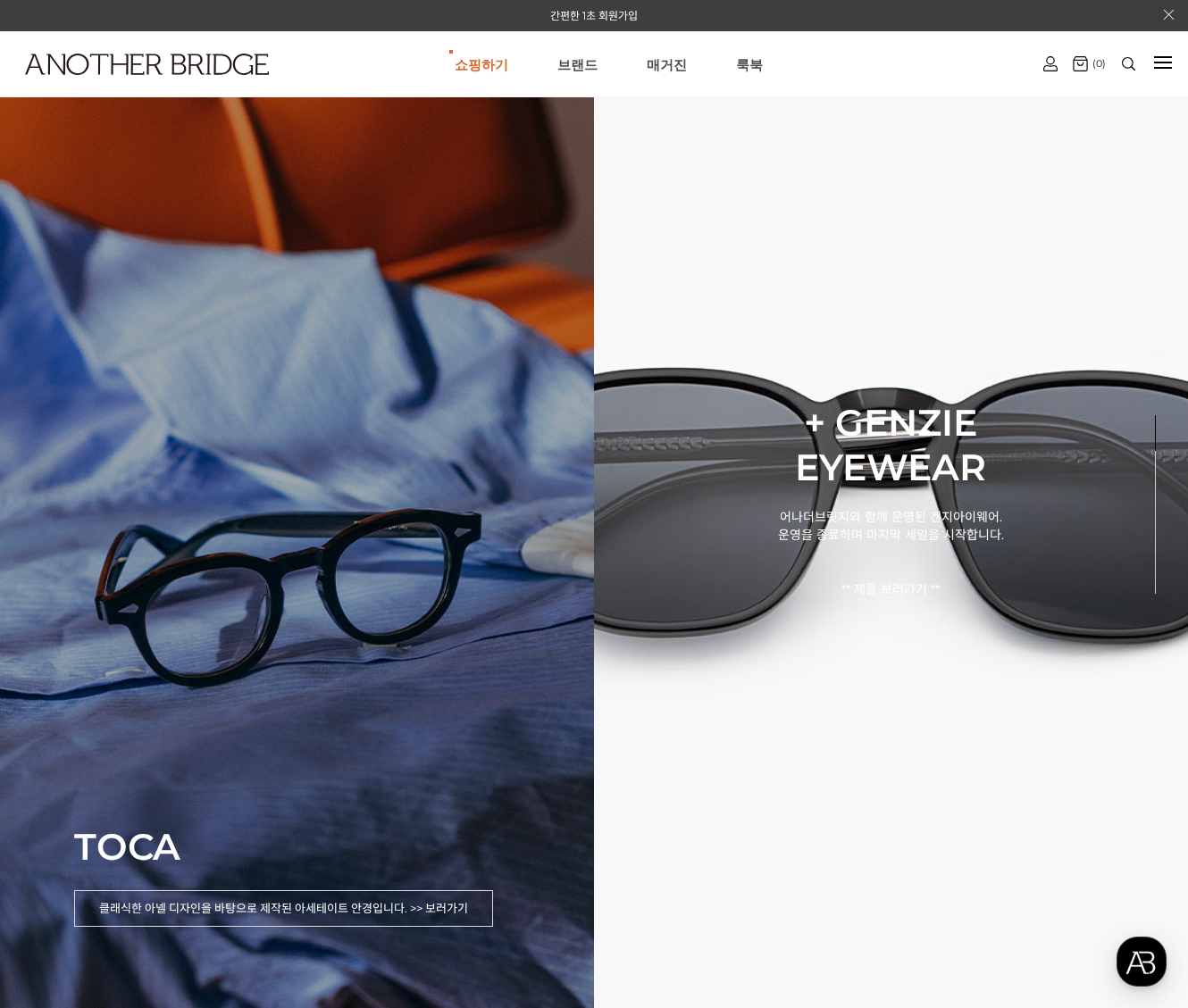 click on "TOCA
클래식한 아넬 디자인을 바탕으로 제작된 아세테이트 안경입니다.
>> 보러가기" at bounding box center (297, 504) 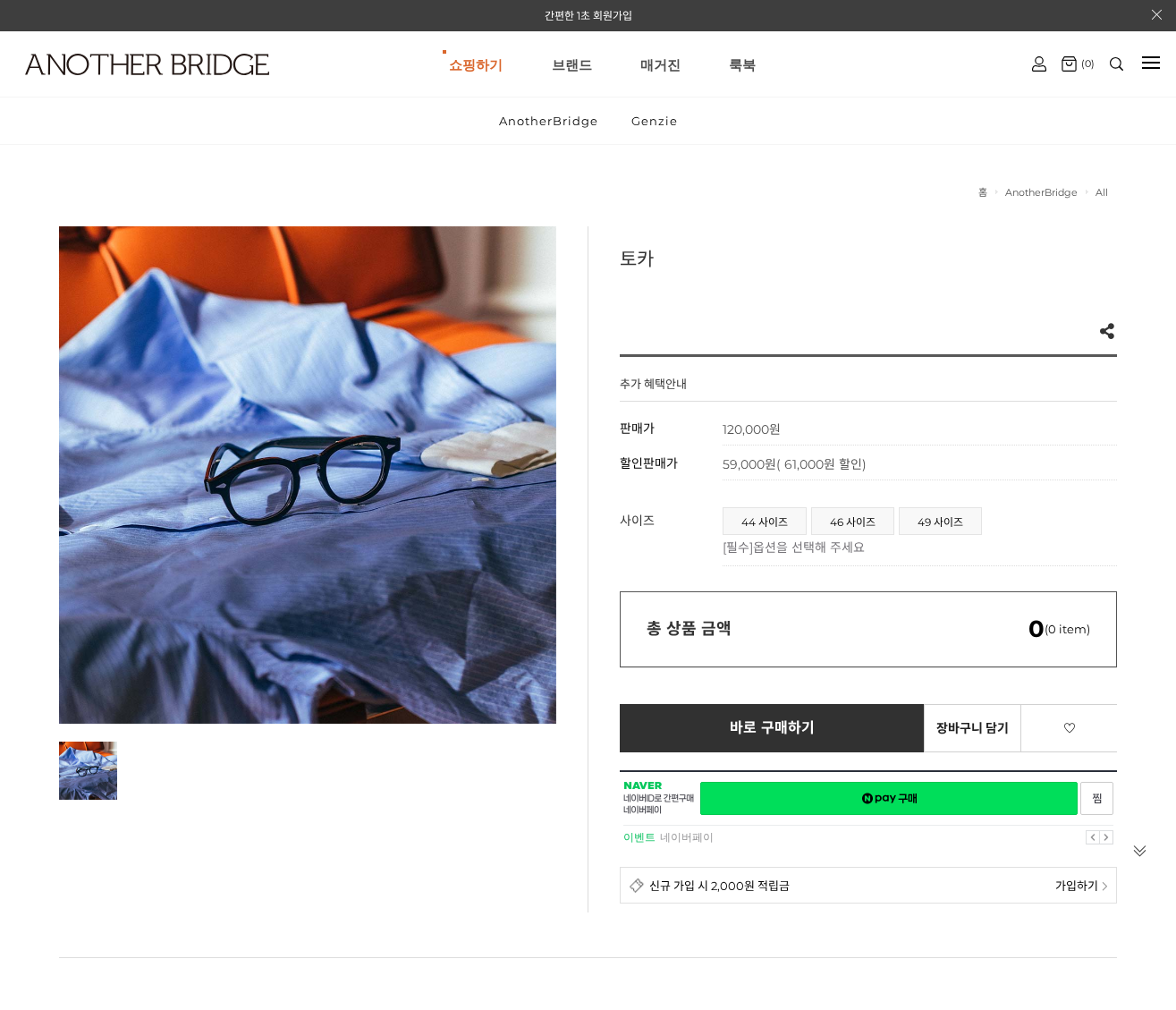 scroll, scrollTop: 0, scrollLeft: 0, axis: both 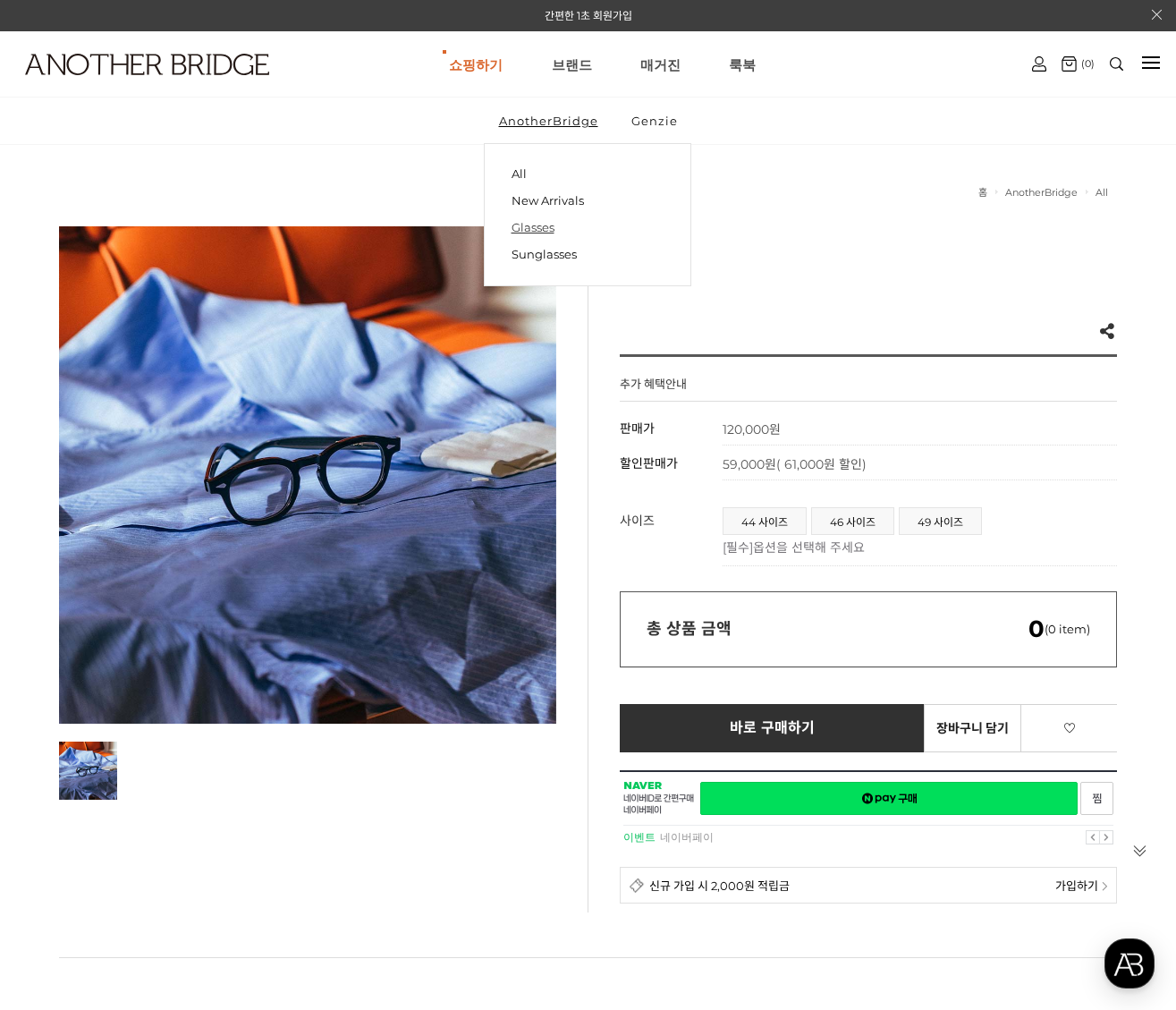 click on "Glasses" at bounding box center [588, 227] 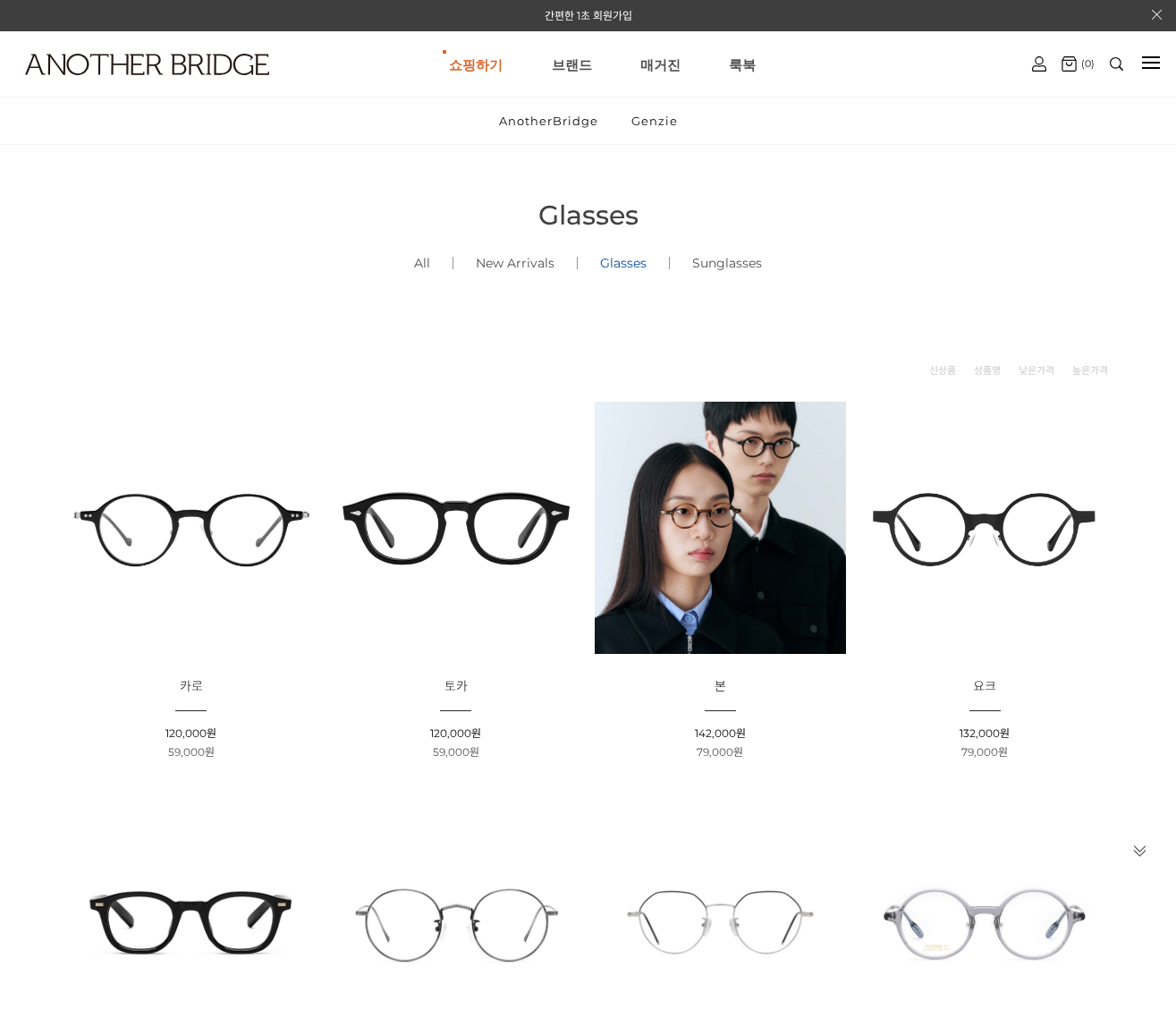 scroll, scrollTop: 0, scrollLeft: 0, axis: both 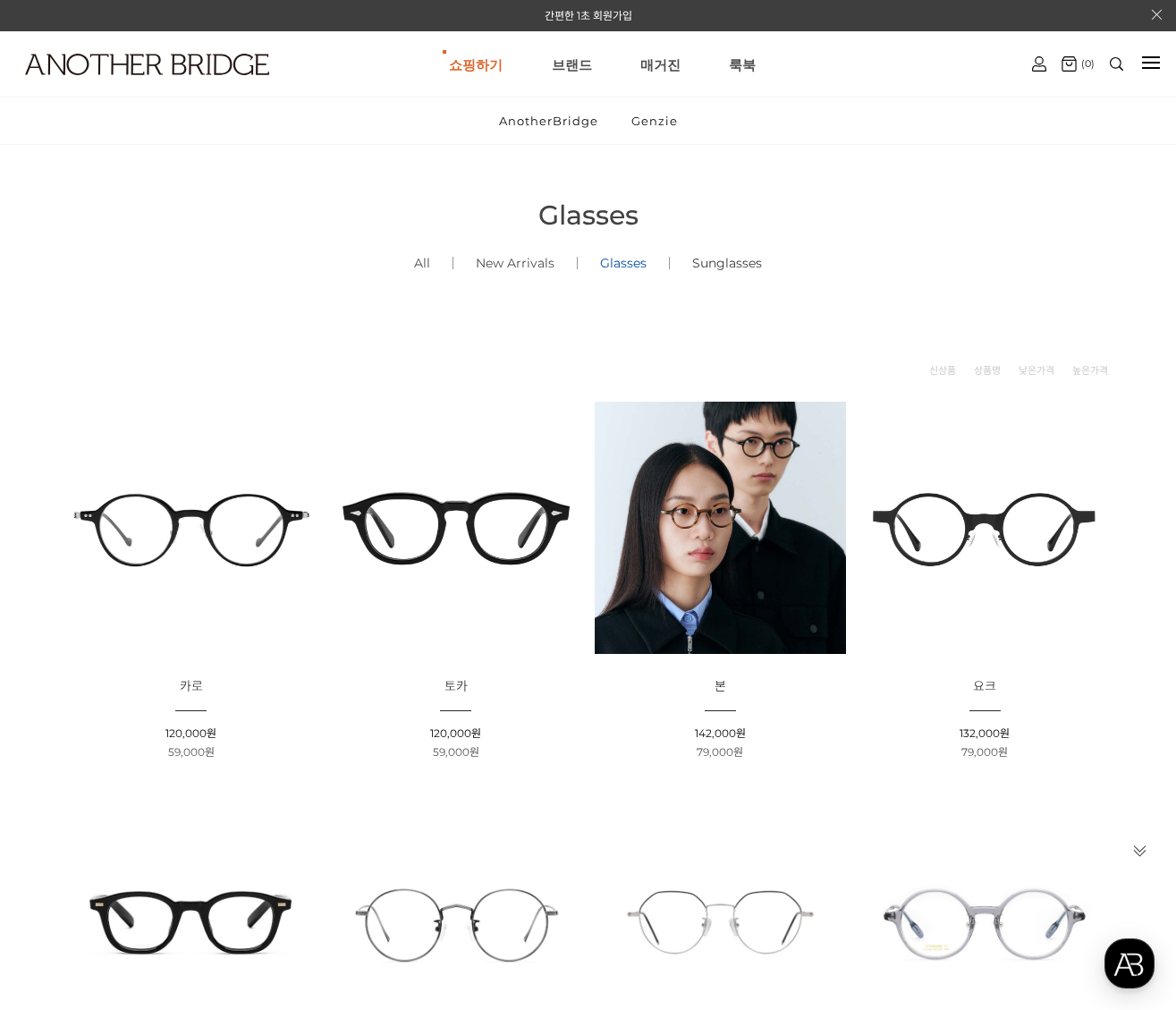 click on "Sunglasses  ()" at bounding box center (727, 263) 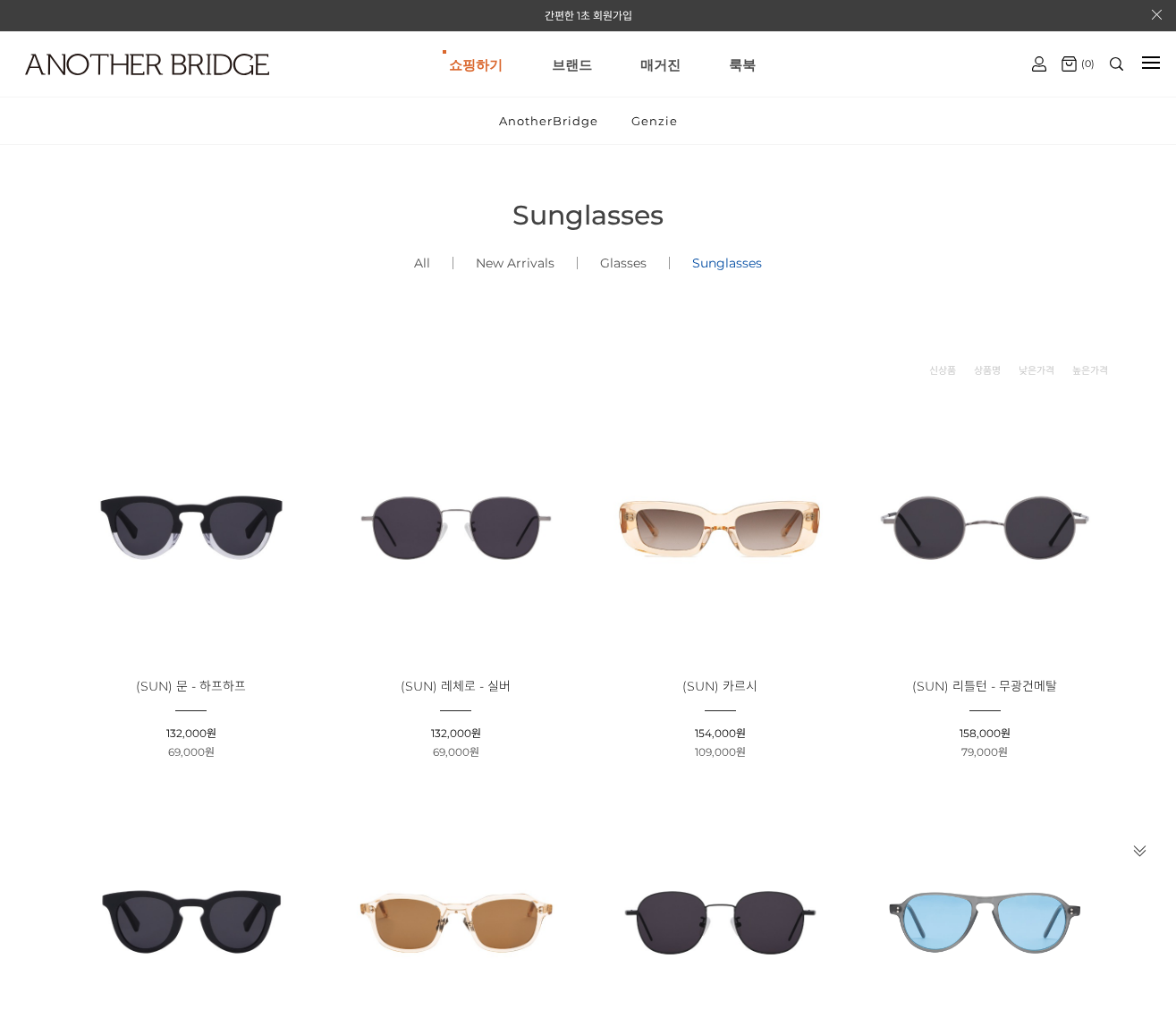 scroll, scrollTop: 0, scrollLeft: 0, axis: both 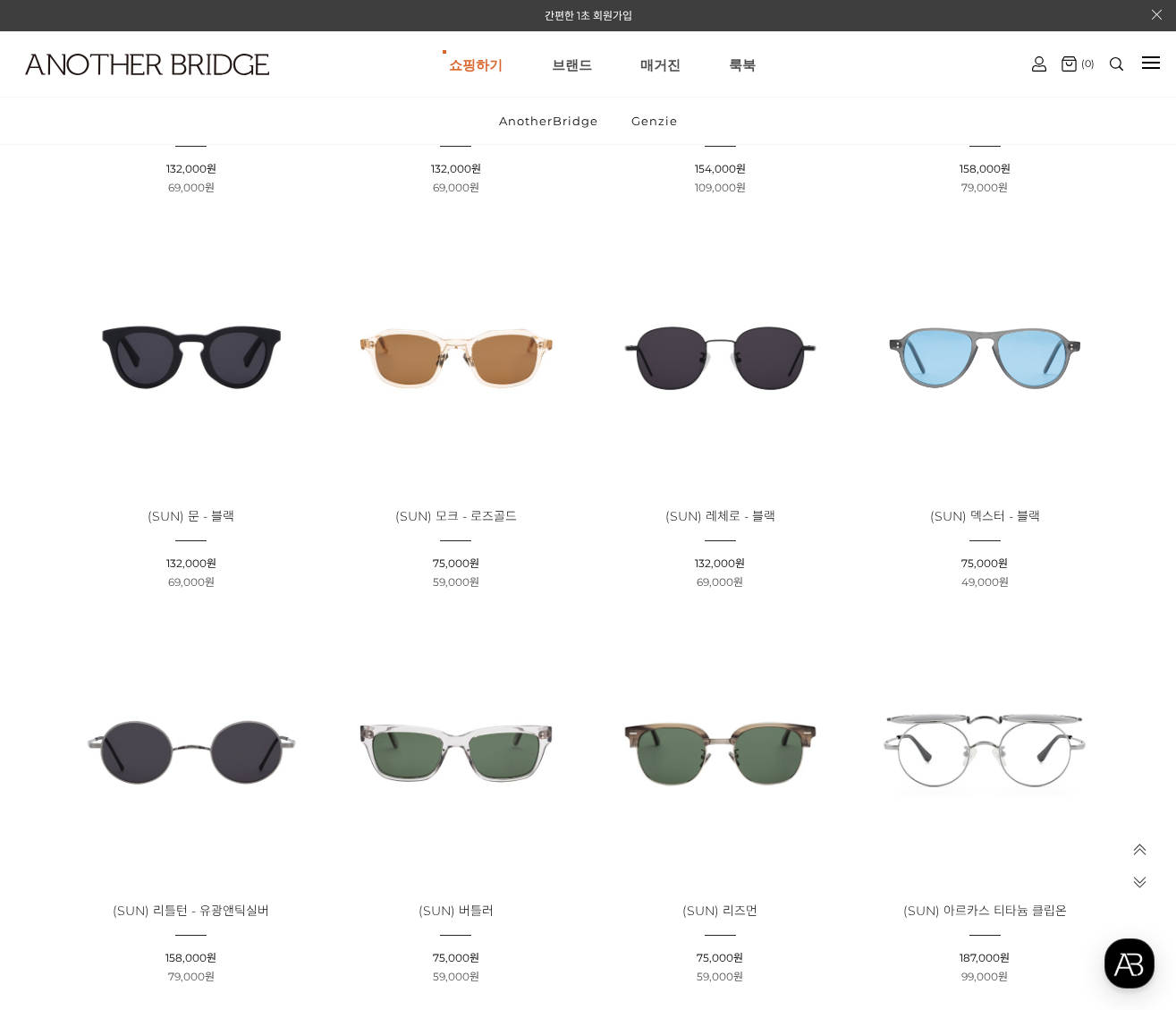 click at bounding box center [456, 358] 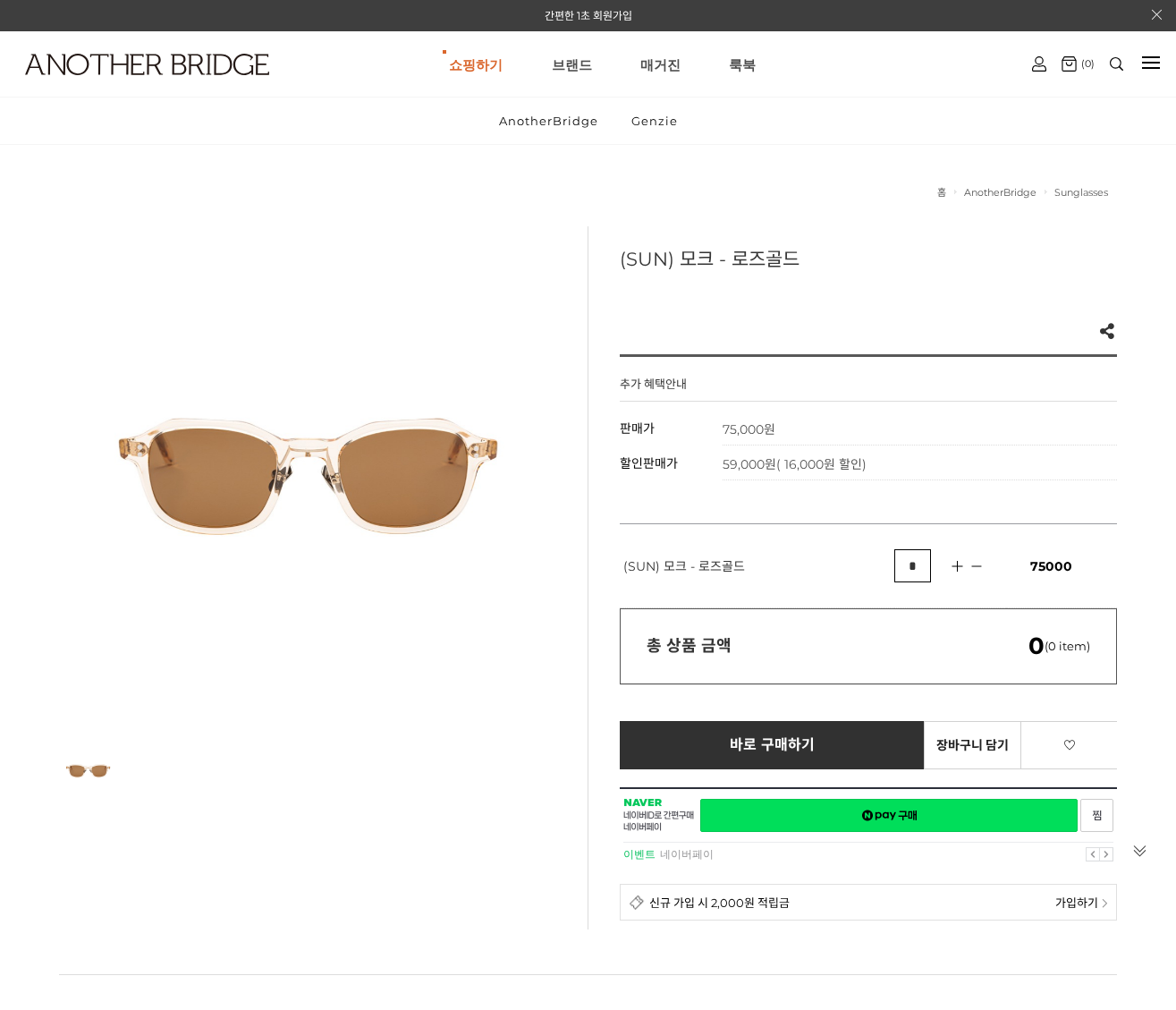 scroll, scrollTop: 0, scrollLeft: 0, axis: both 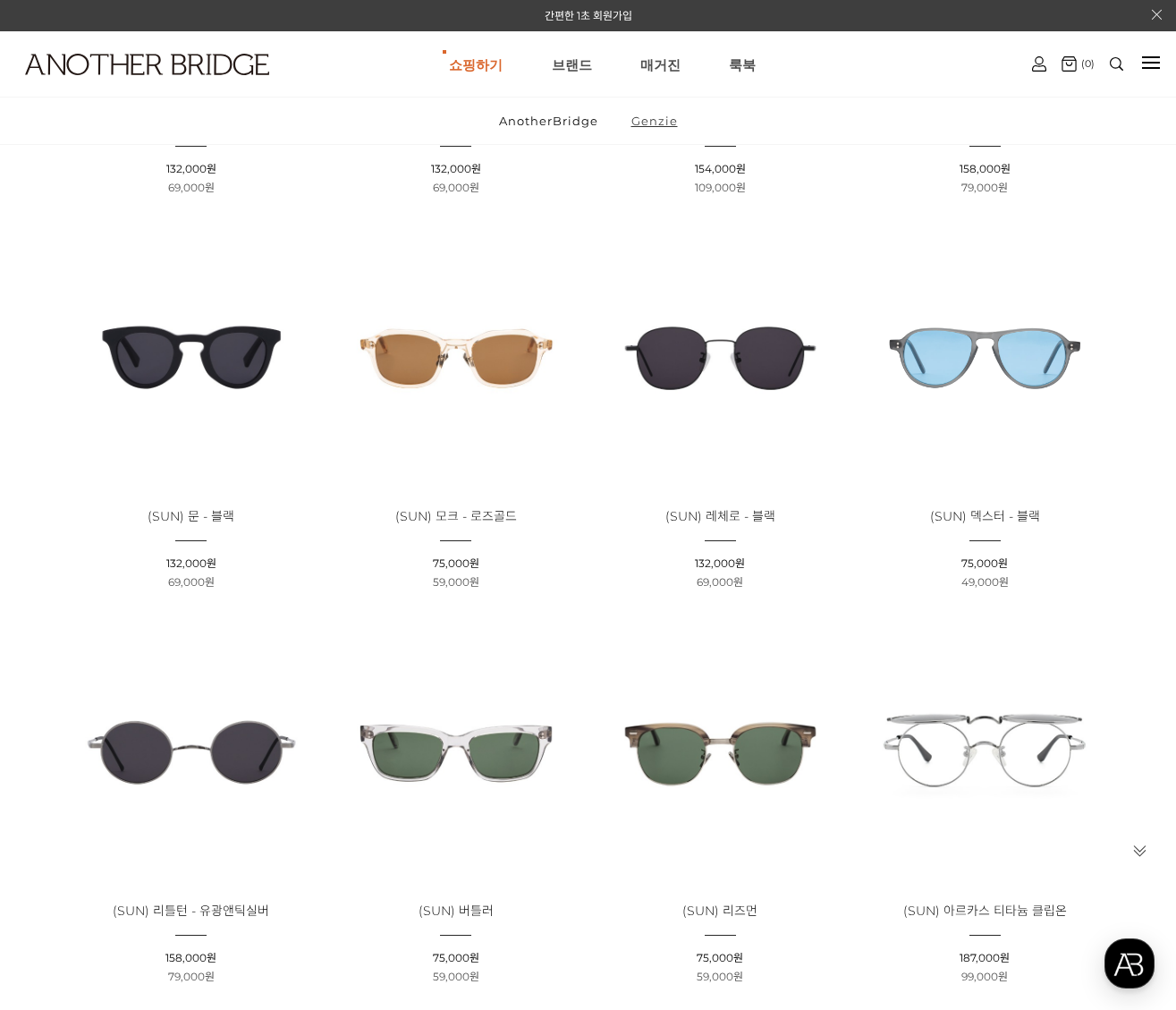 click on "Genzie" at bounding box center (655, 121) 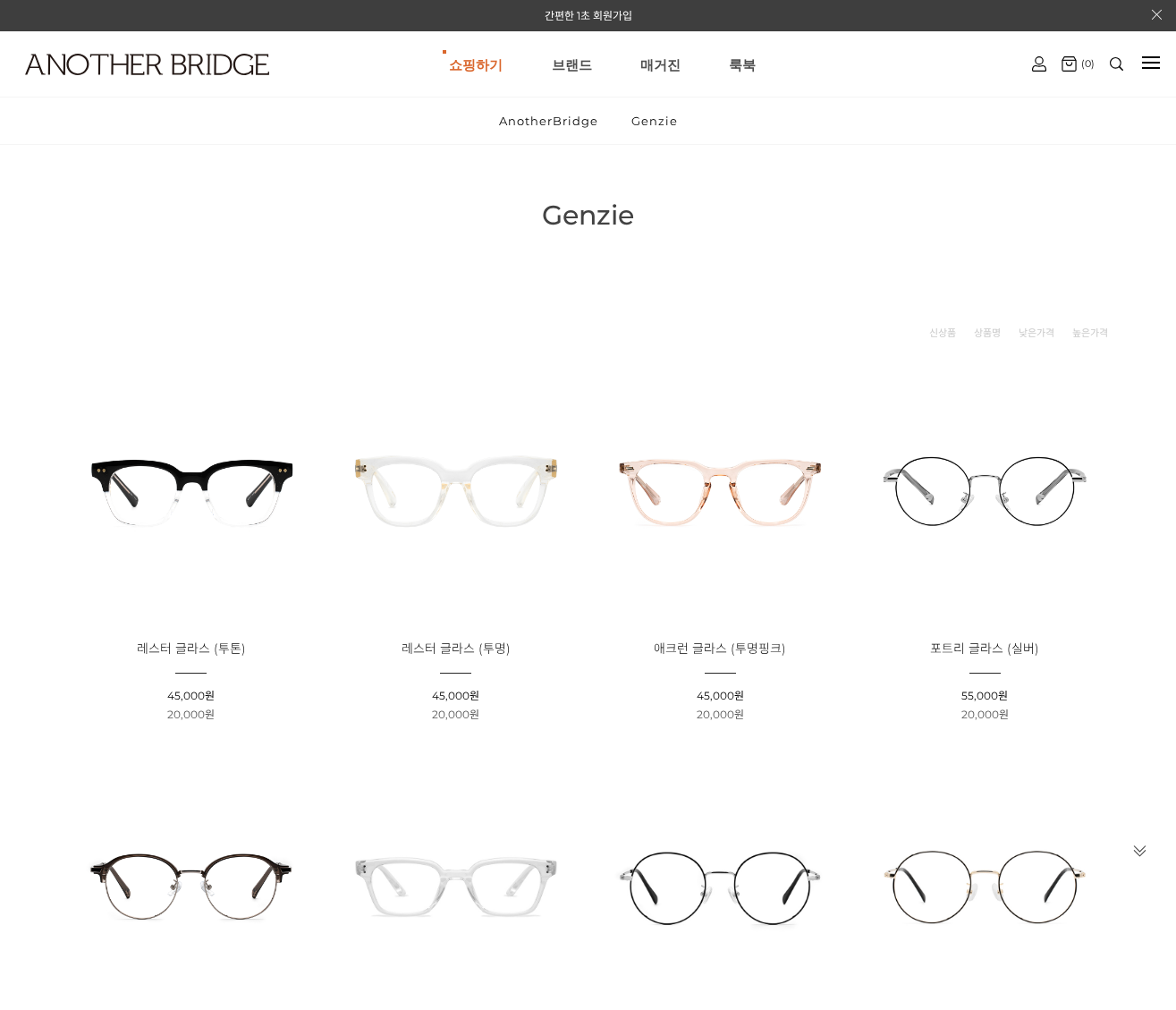scroll, scrollTop: 0, scrollLeft: 0, axis: both 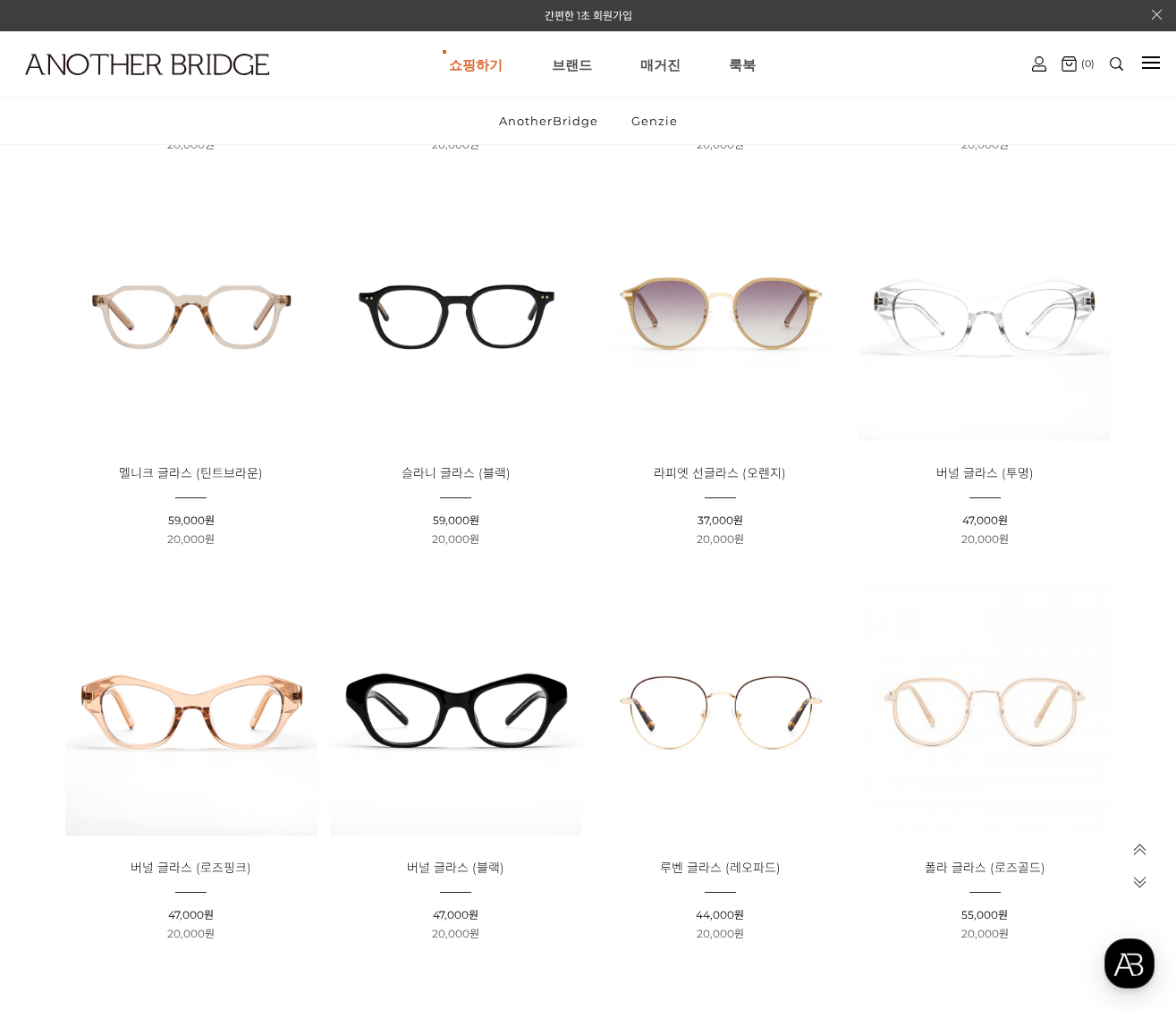 click on "멜니크 글라스 (틴트브라운)" at bounding box center (190, 473) 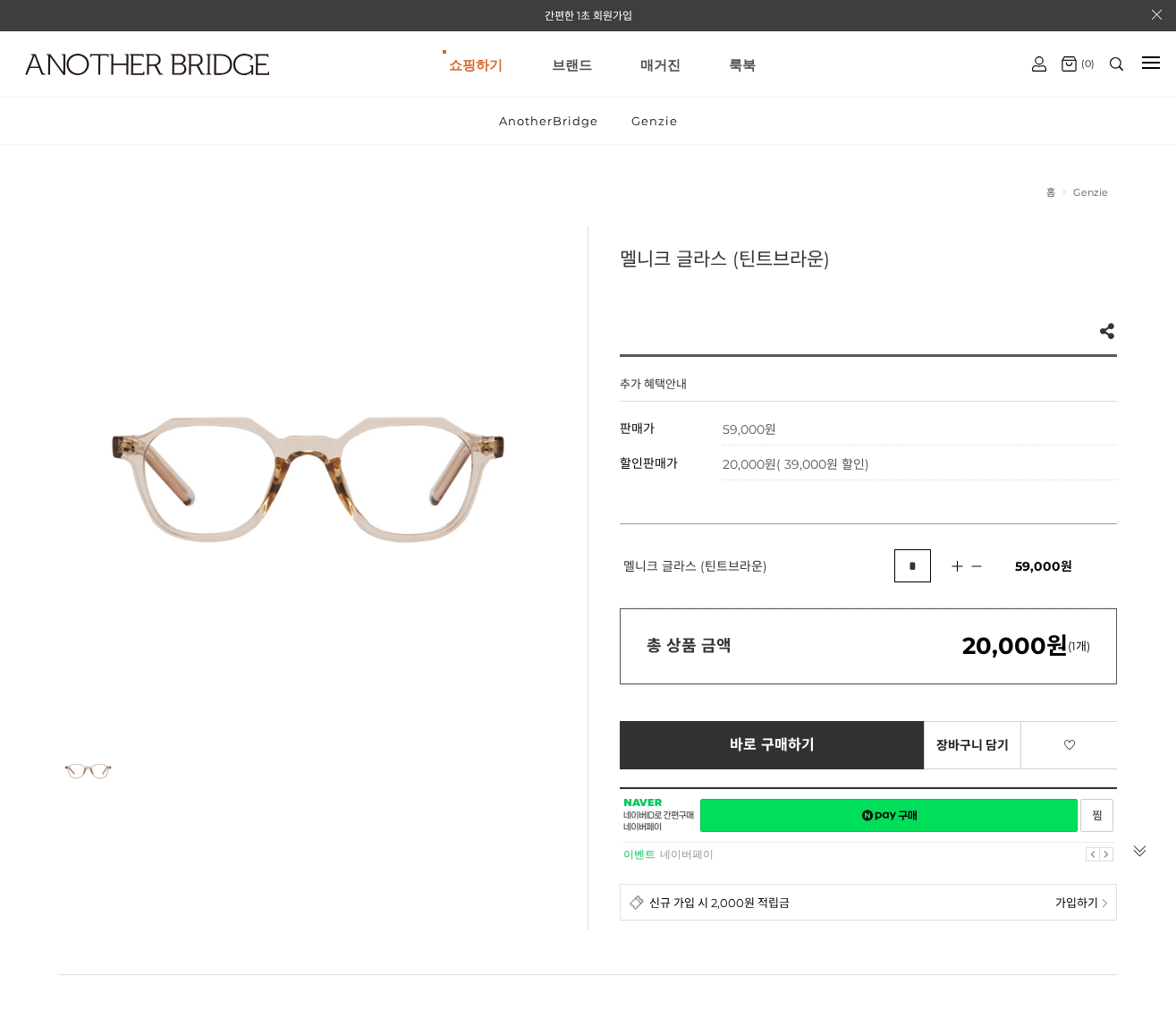 scroll, scrollTop: 0, scrollLeft: 0, axis: both 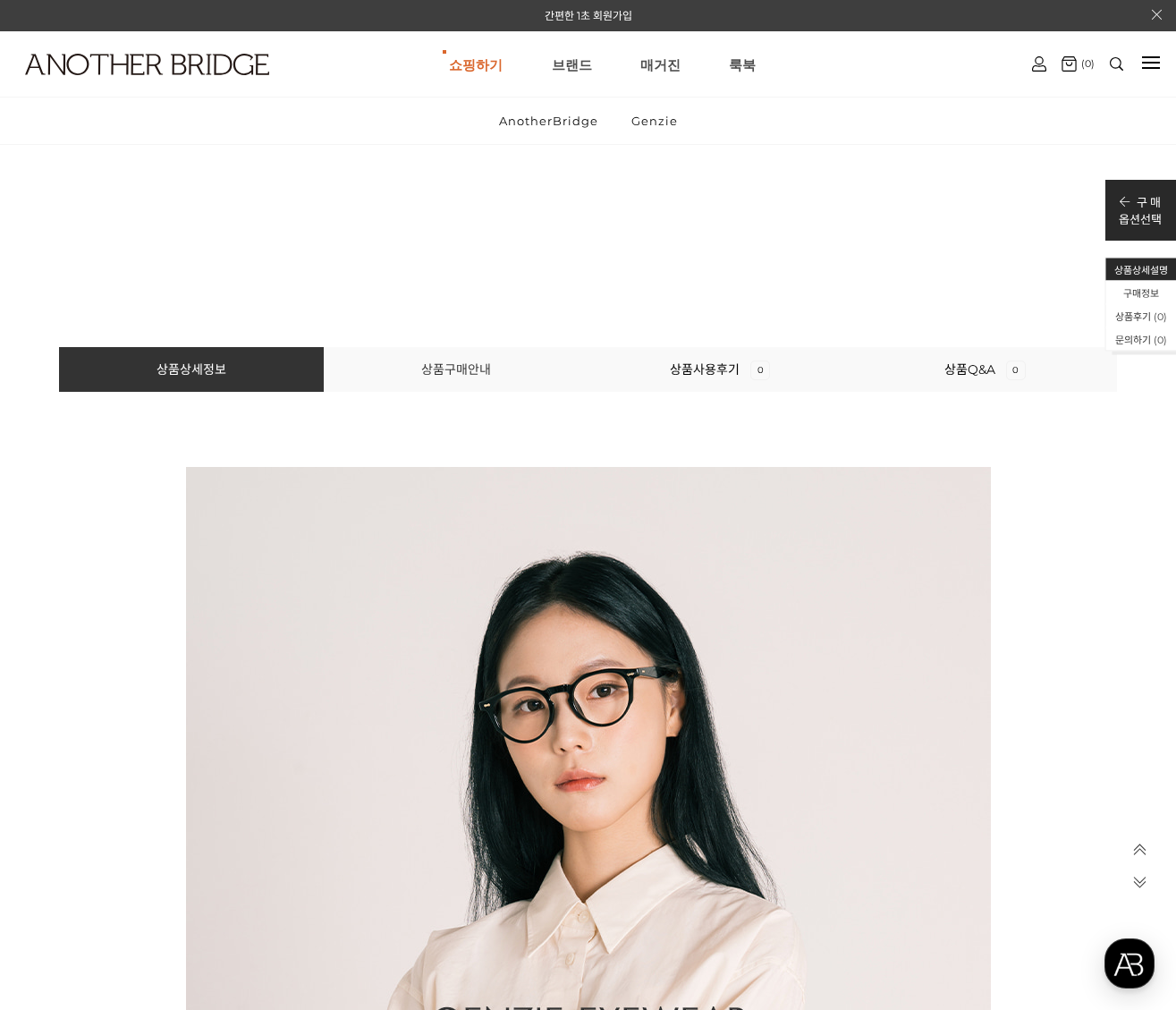 click on "상품구매안내" at bounding box center (456, 369) 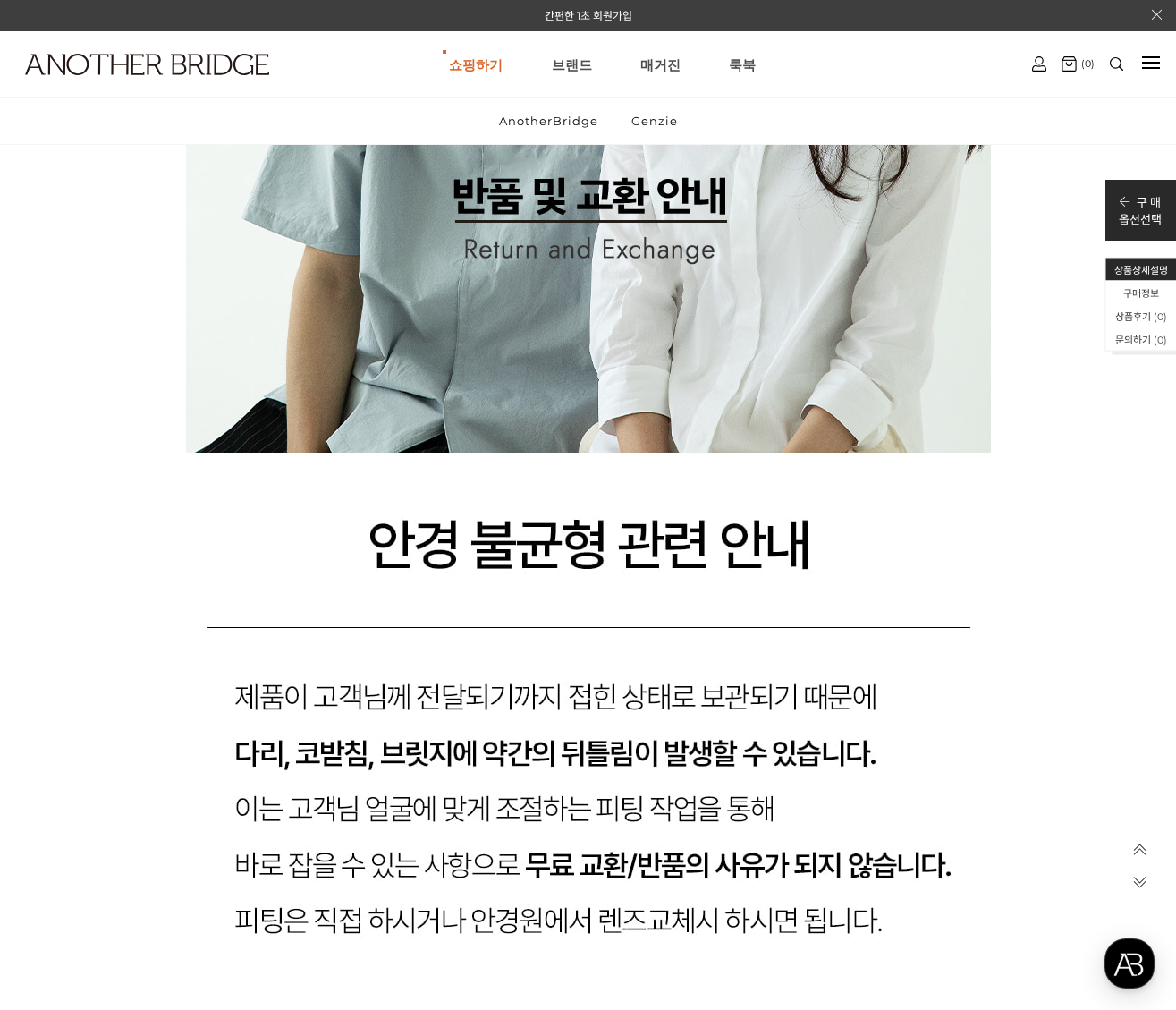 scroll, scrollTop: 14054, scrollLeft: 0, axis: vertical 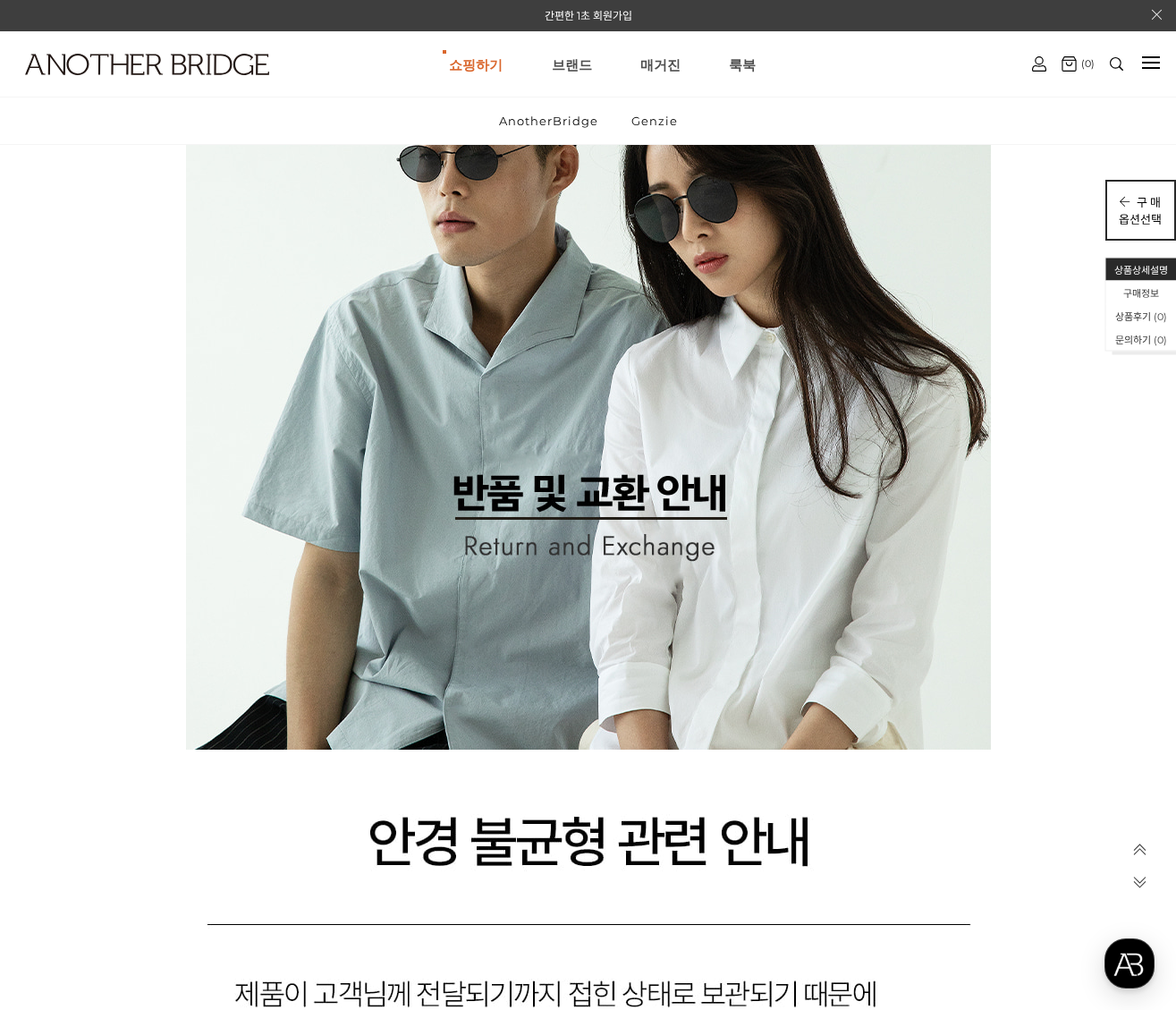 click on "구 매" at bounding box center (1140, 201) 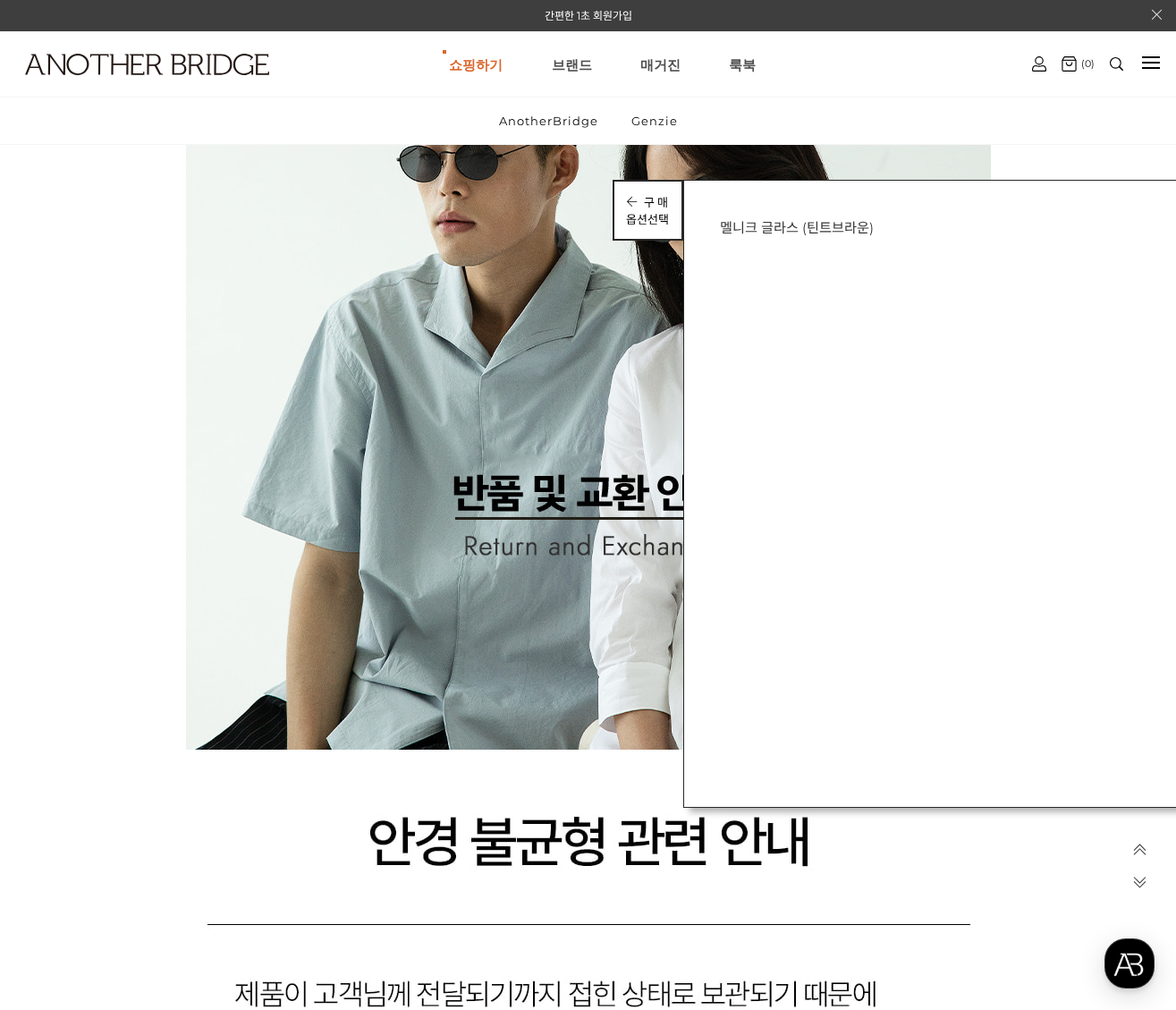 click on "구 매
옵션선택" at bounding box center [647, 210] 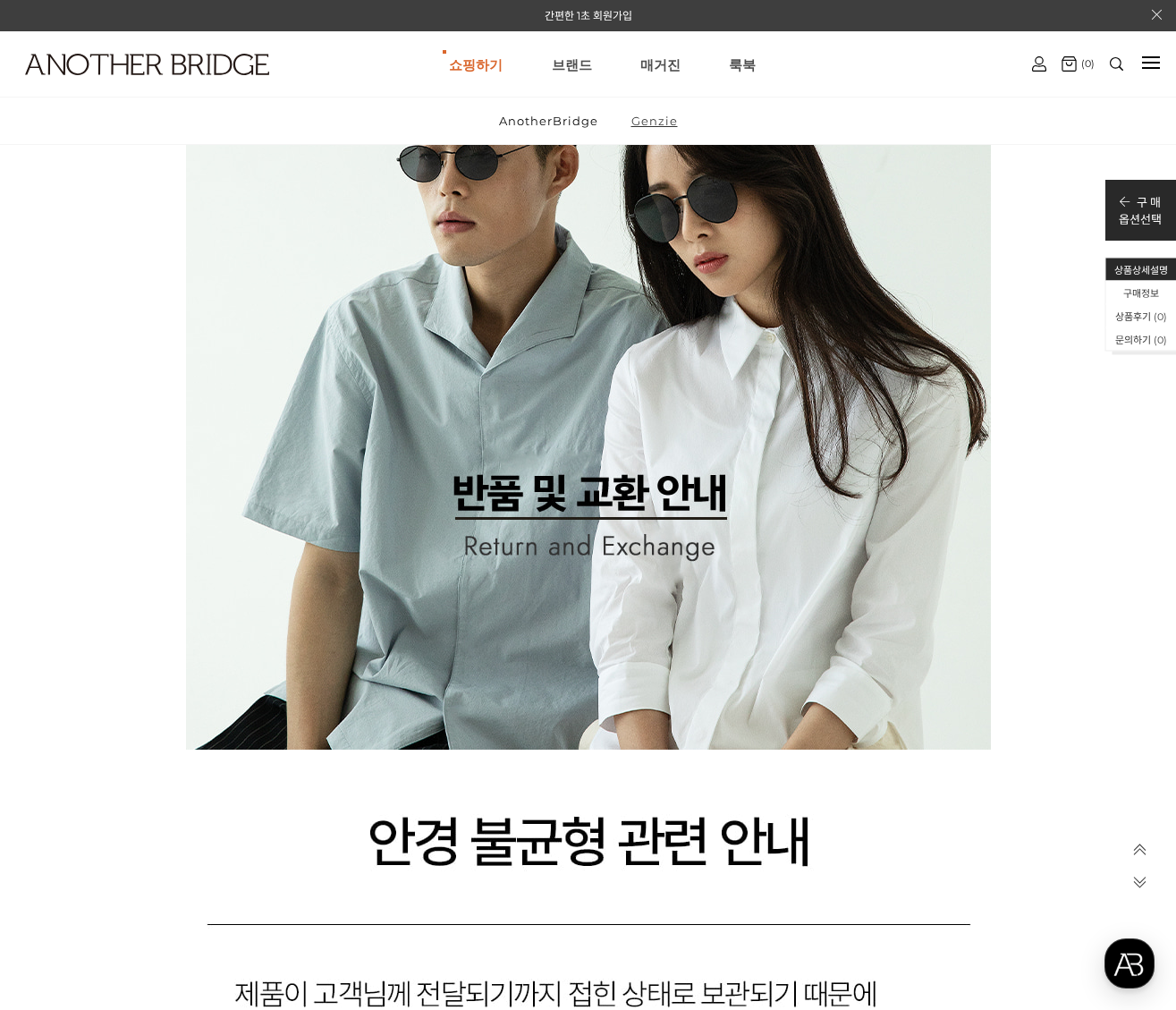 click on "Genzie" at bounding box center [655, 121] 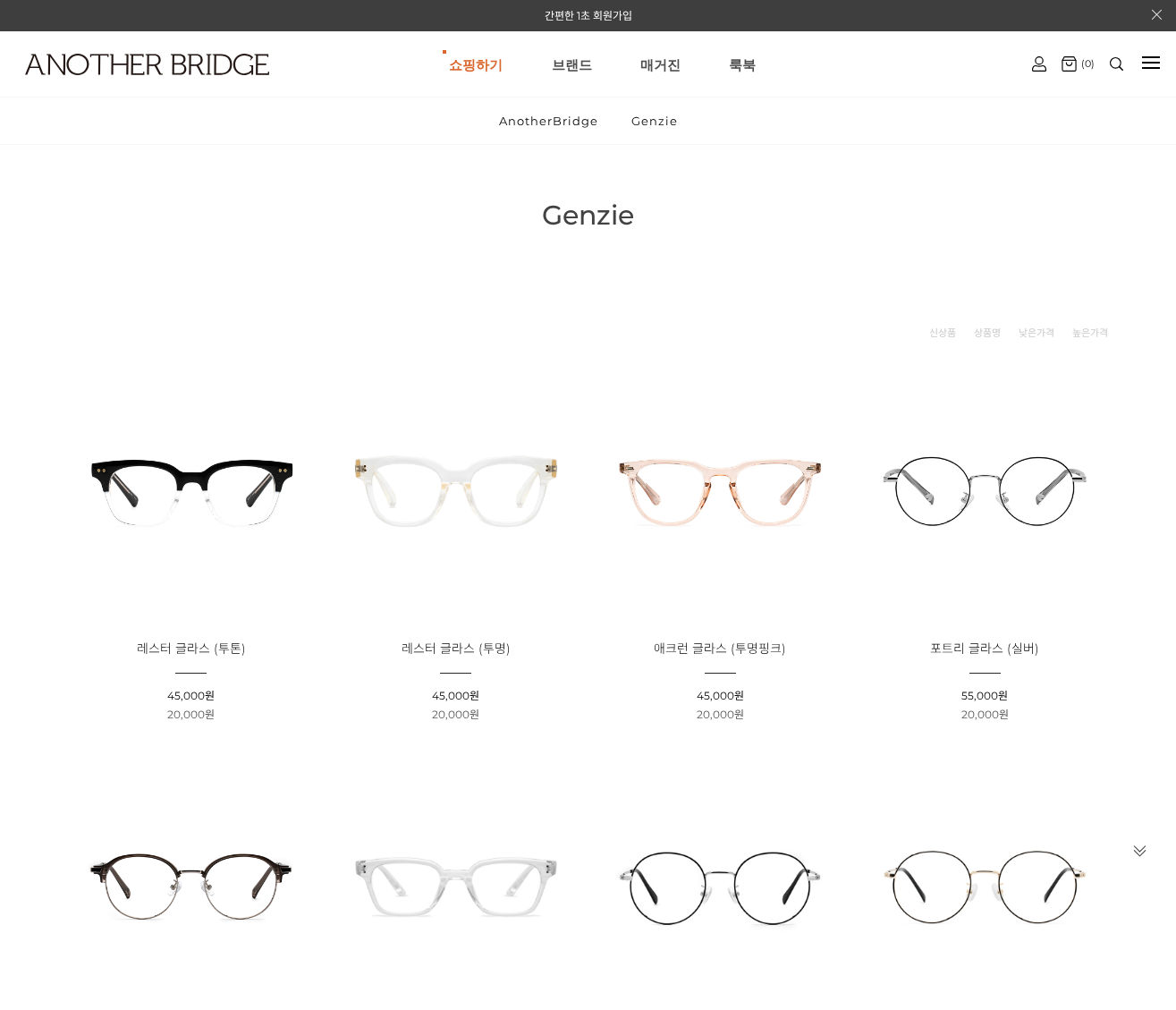scroll, scrollTop: 0, scrollLeft: 0, axis: both 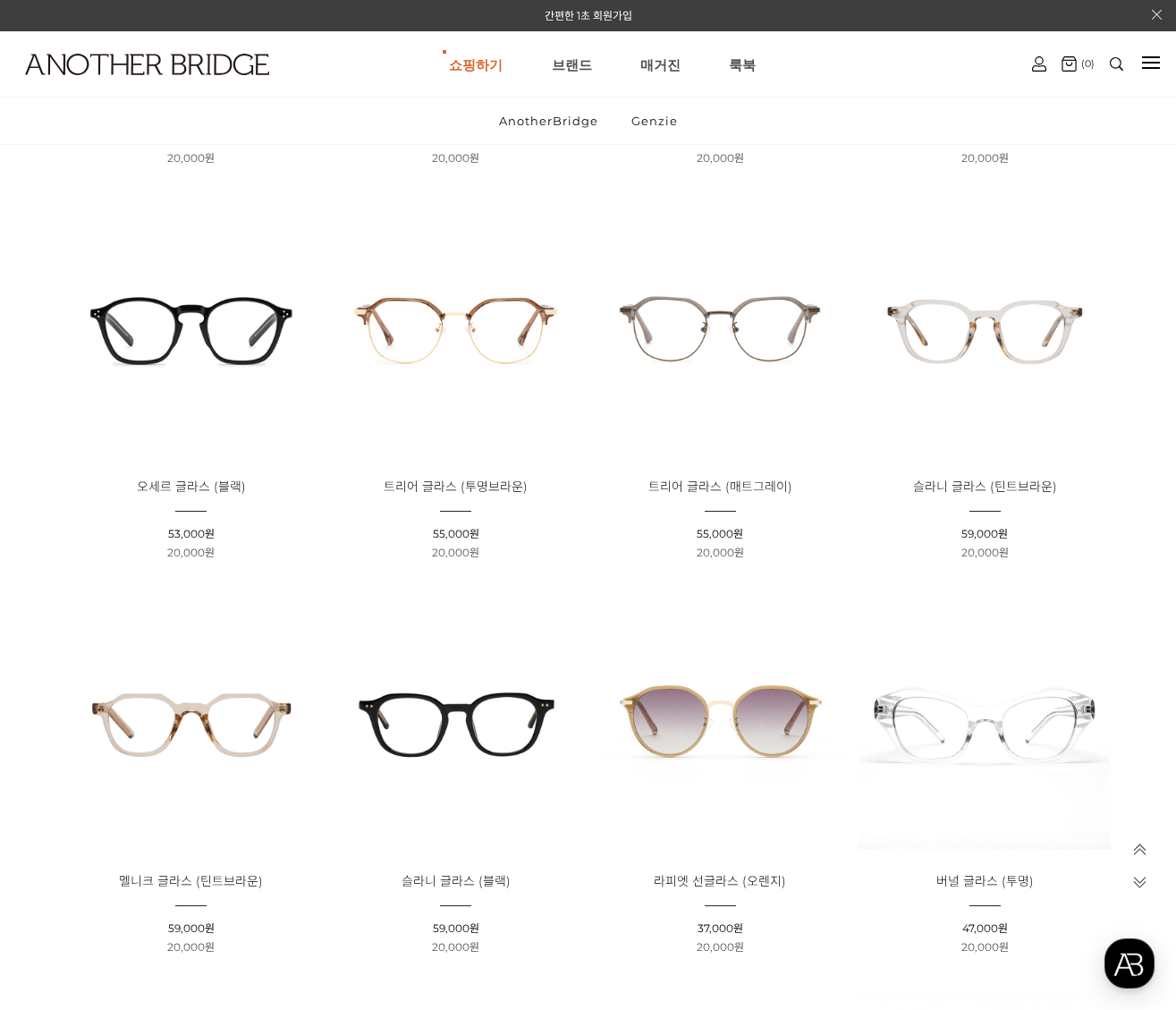 click at bounding box center (191, 328) 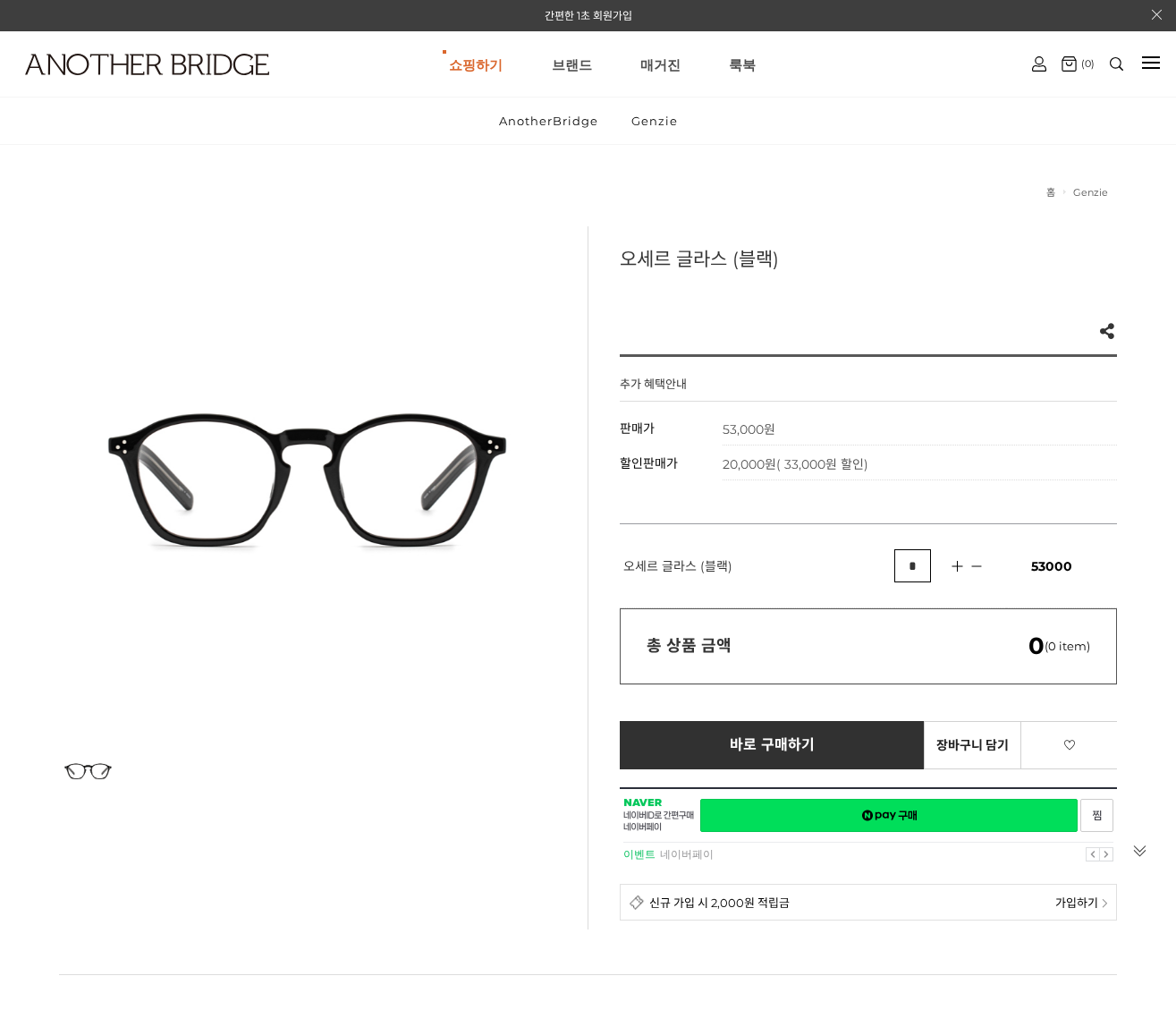 scroll, scrollTop: 0, scrollLeft: 0, axis: both 